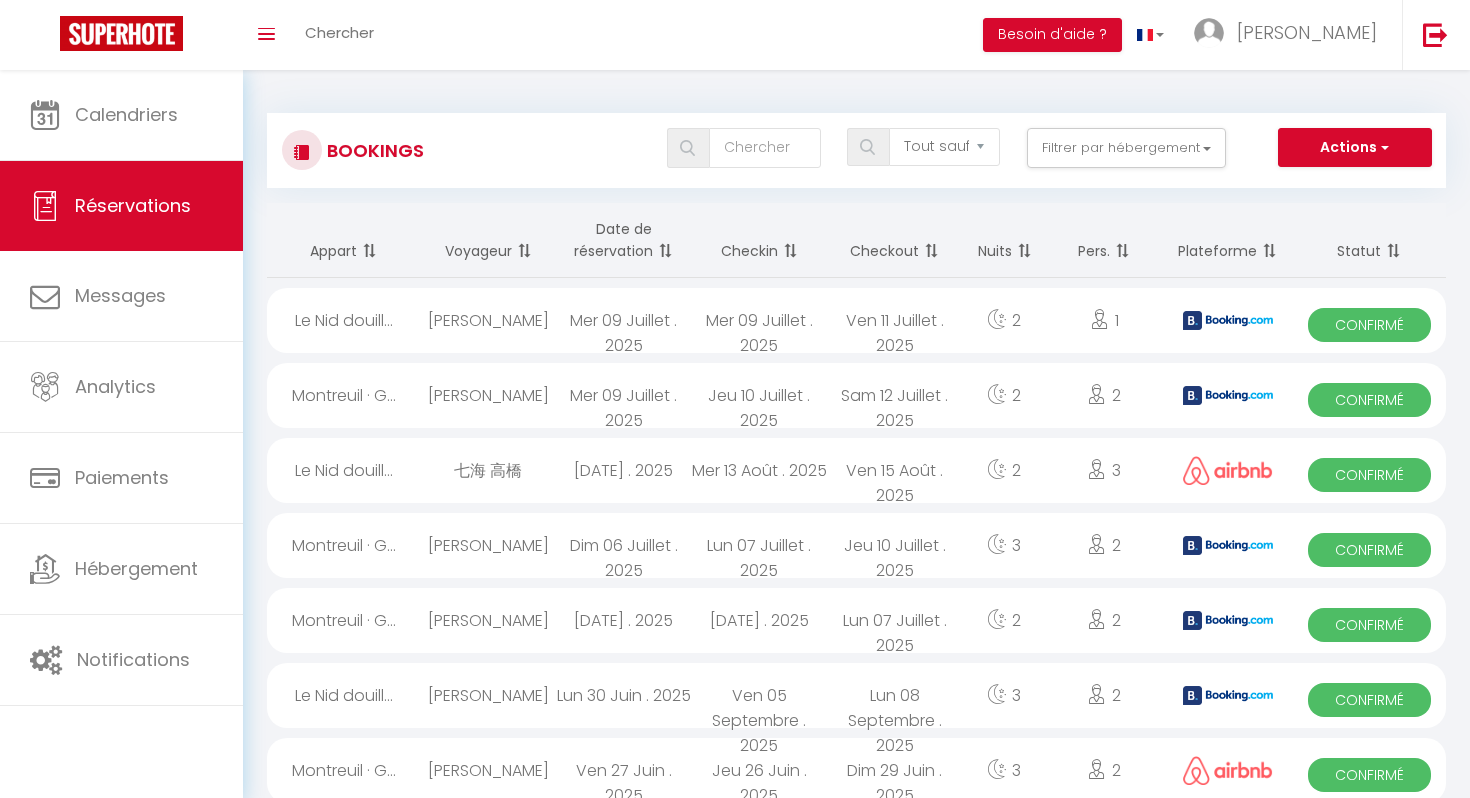 select on "not_cancelled" 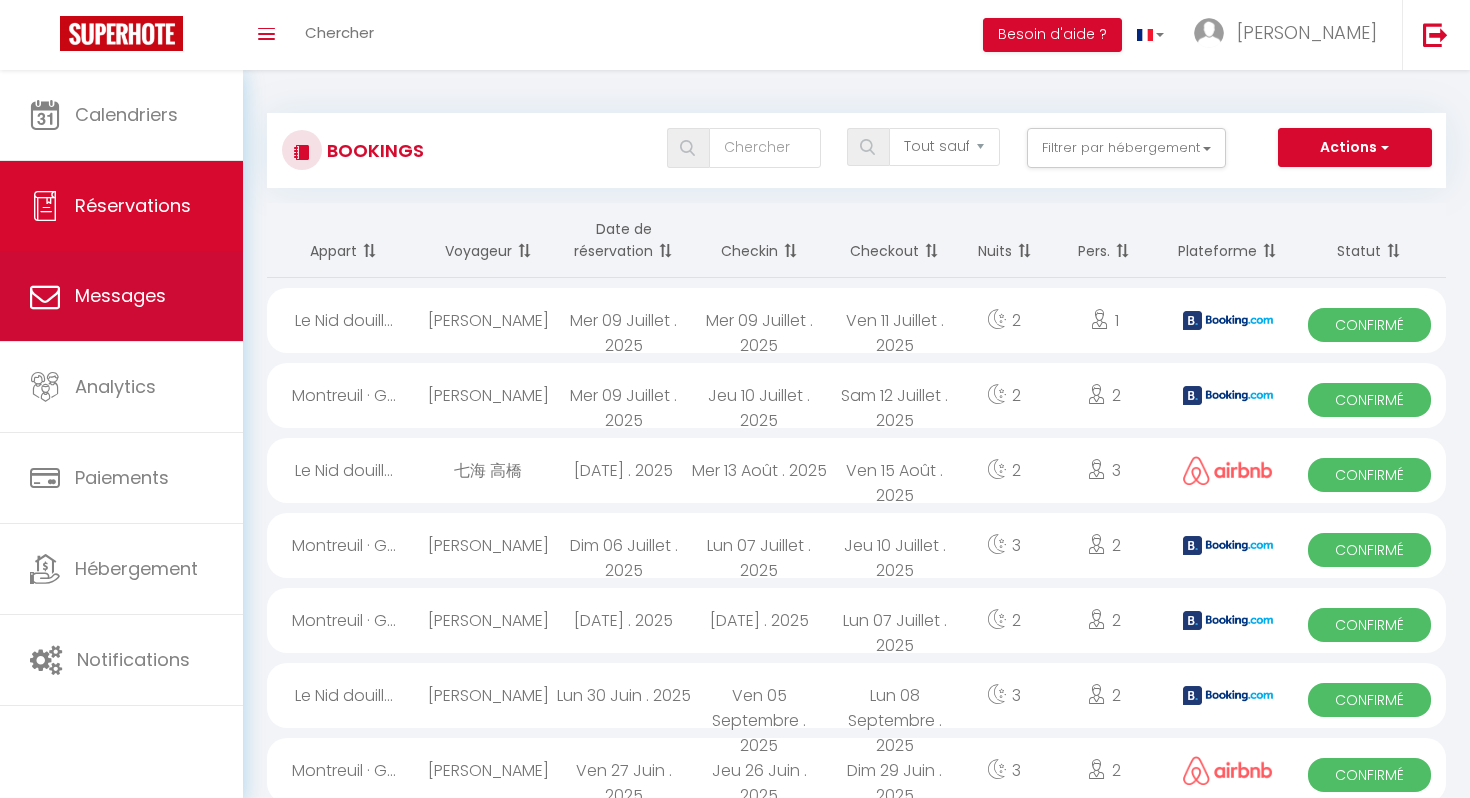 scroll, scrollTop: 0, scrollLeft: 0, axis: both 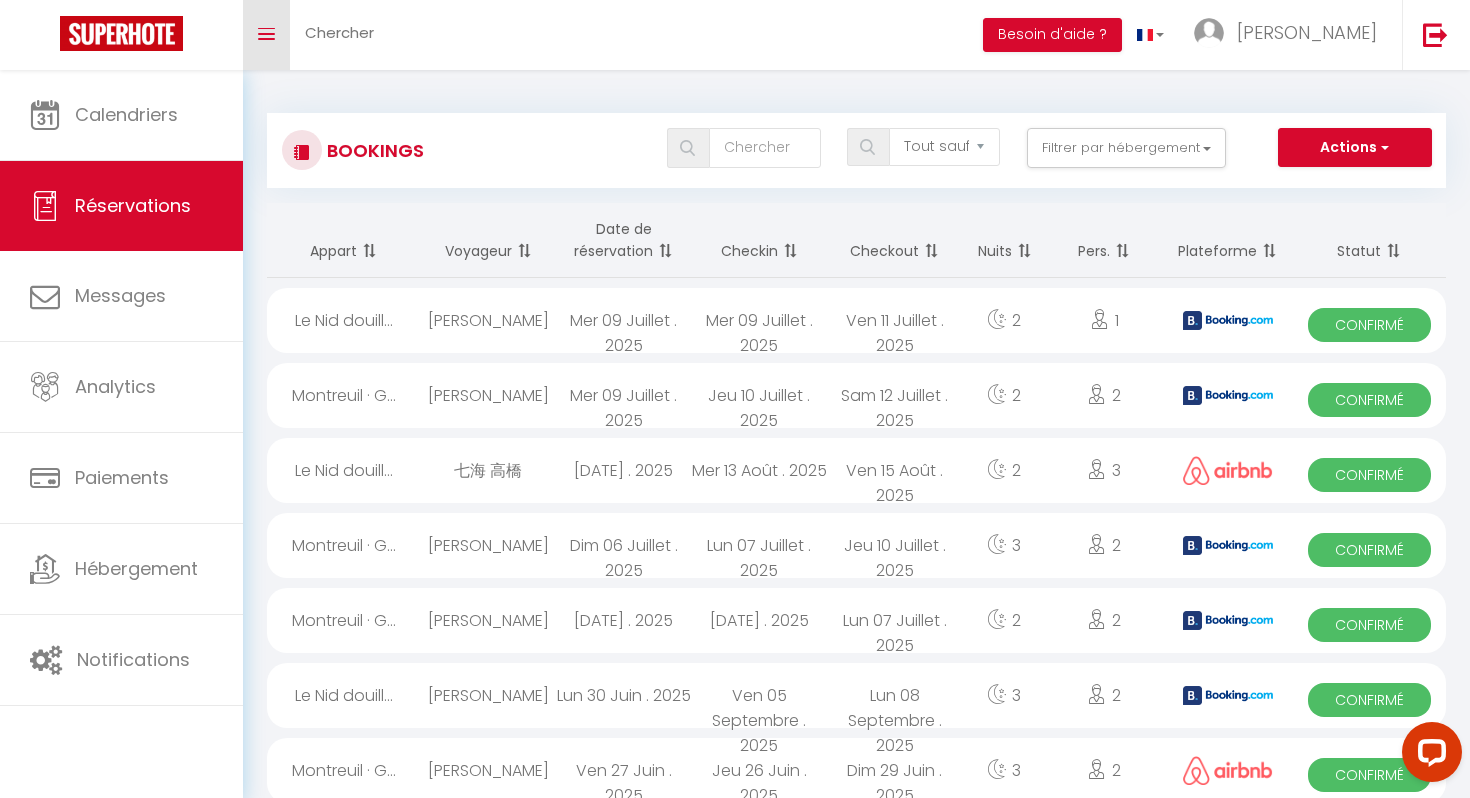 click on "Toggle menubar" at bounding box center [266, 34] 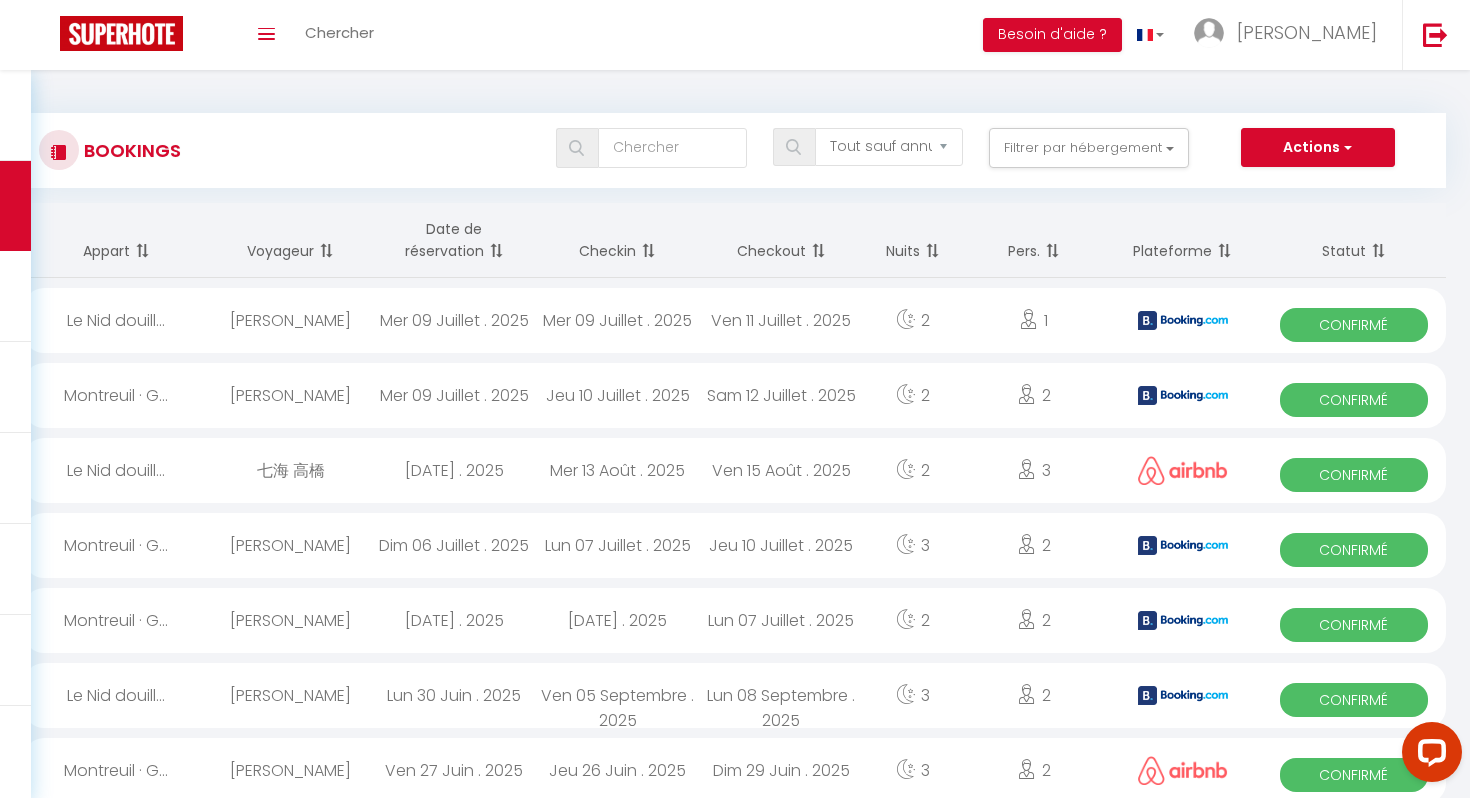 click on "Bookings         Tous les statuts   Annulé   Confirmé   Non Confirmé   Tout sauf annulé   No Show   Request
Filtrer par hébergement
Tous
Le Nid douillet d'Aulnay  · Le Nid Douillet - Appart  proche [GEOGRAPHIC_DATA]/CDG/Parking
Montreuil · Grand T1  Confortable - Calme et Proche de [GEOGRAPHIC_DATA]
Actions
Nouvelle Réservation   Exporter les réservations   Importer les réservations
Appart
Voyageur
Date de réservation
Checkin
Checkout
Nuits
Pers.
Plateforme
Statut
Le Nid douill...   [PERSON_NAME]          2    1" at bounding box center [735, 830] 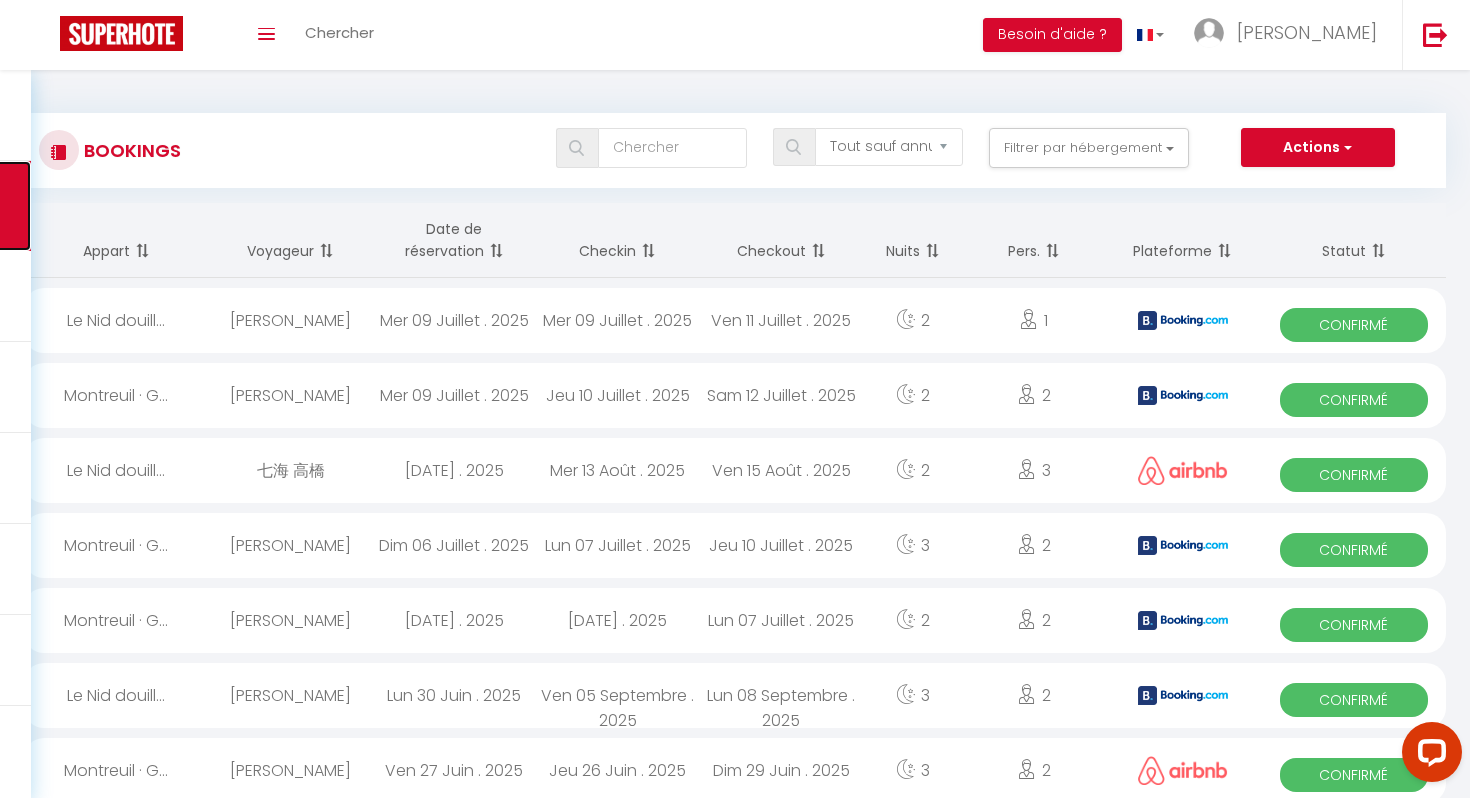 click on "Réservations" at bounding box center (-91, 206) 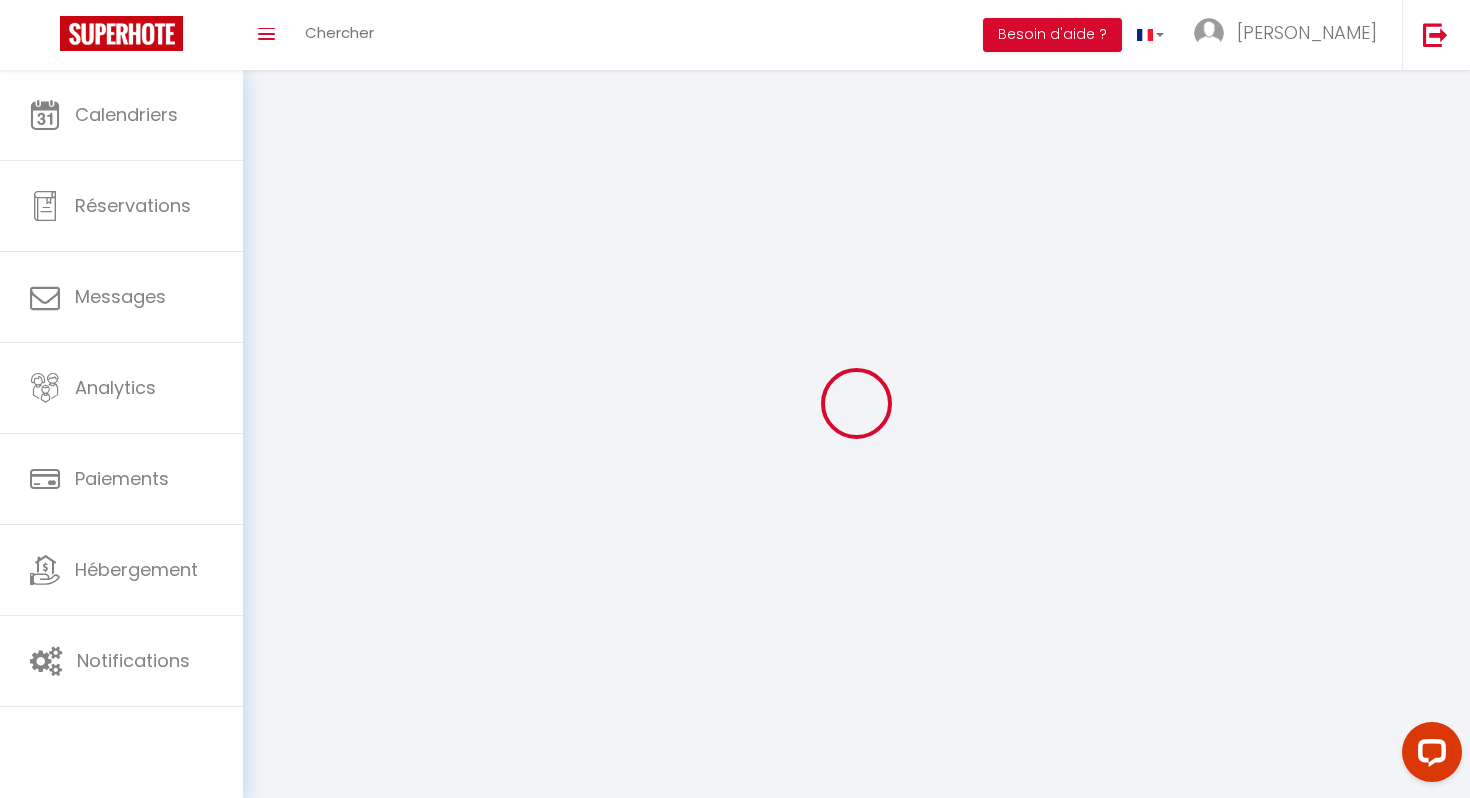 type on "[PERSON_NAME]" 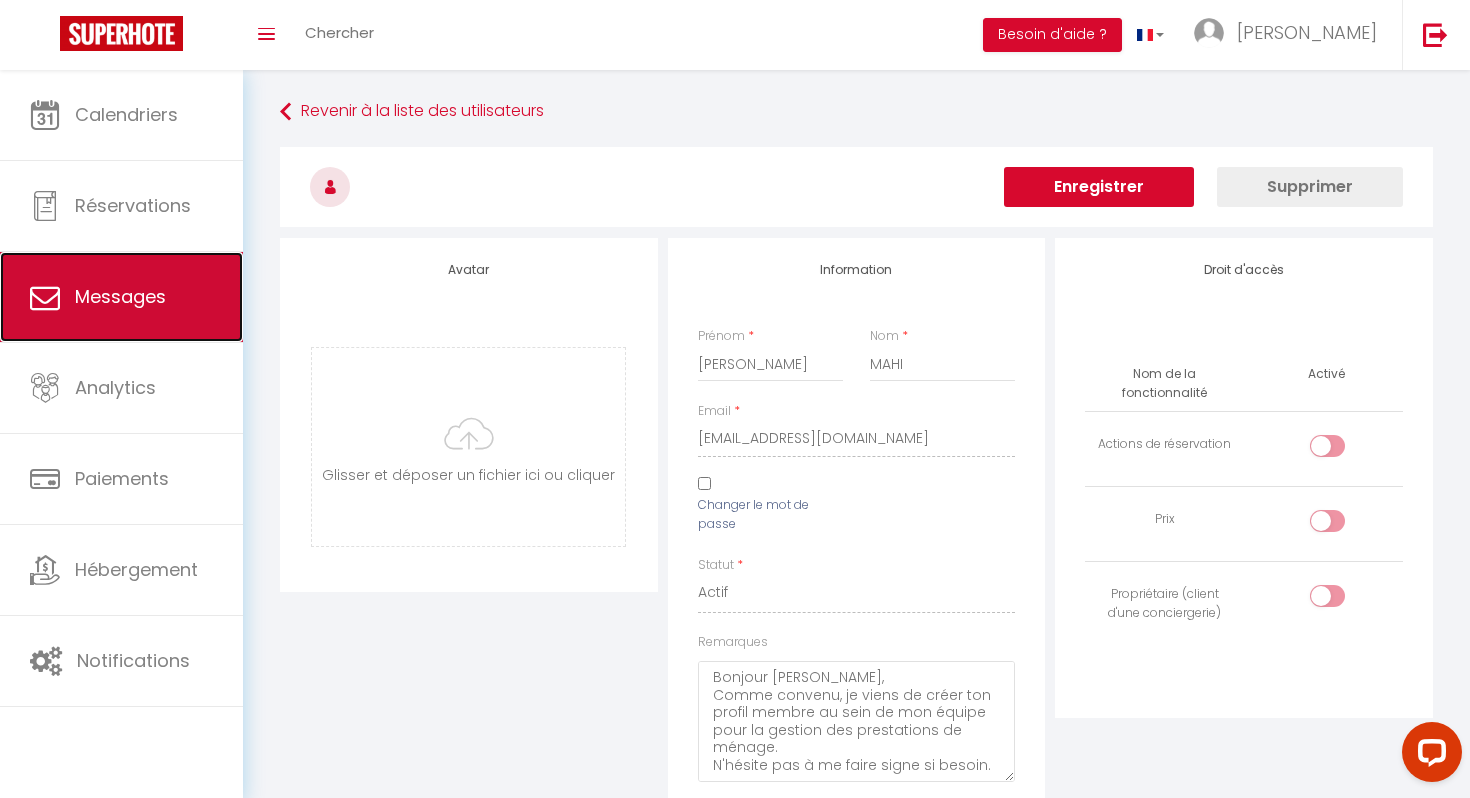 click on "Messages" at bounding box center (120, 296) 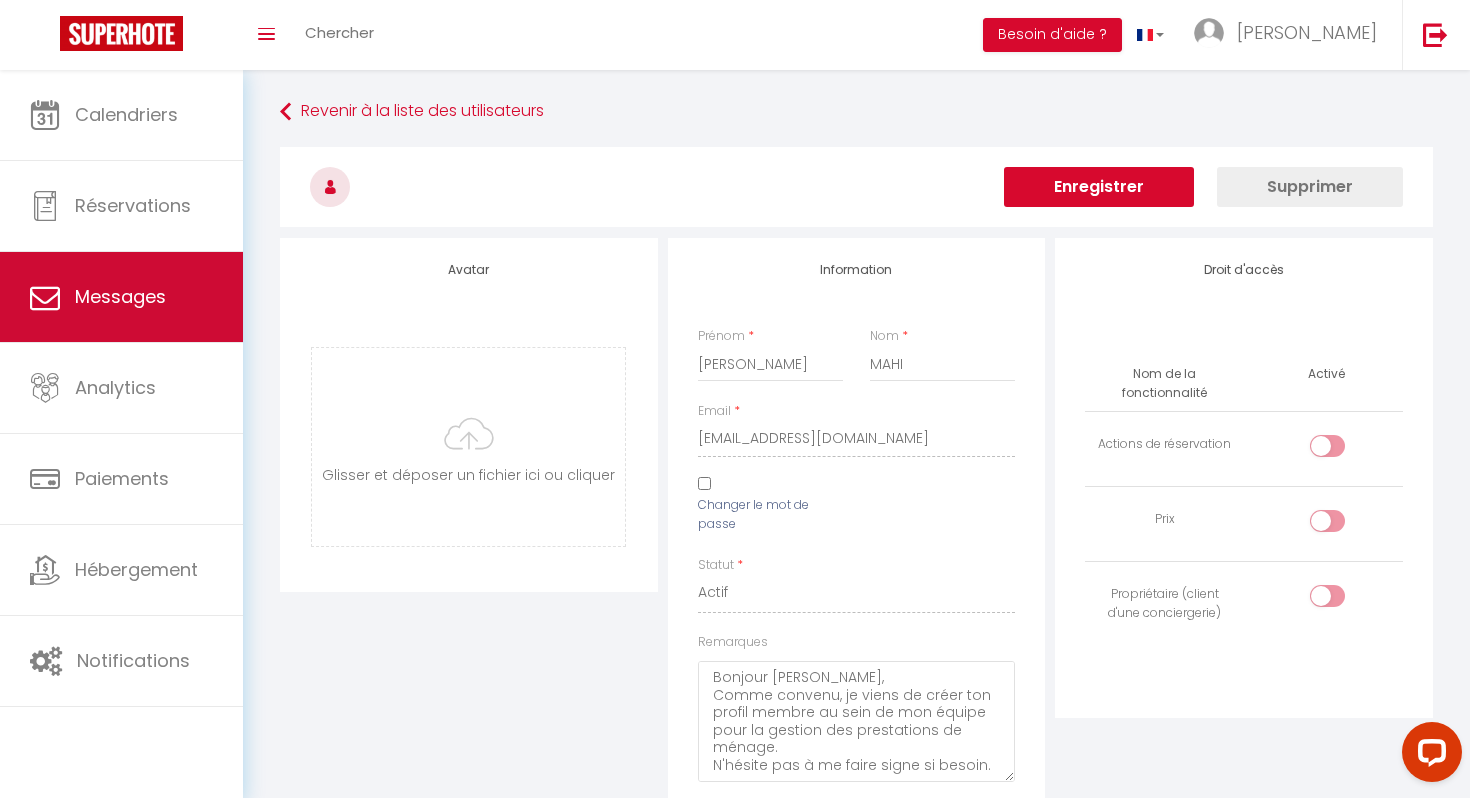 select on "message" 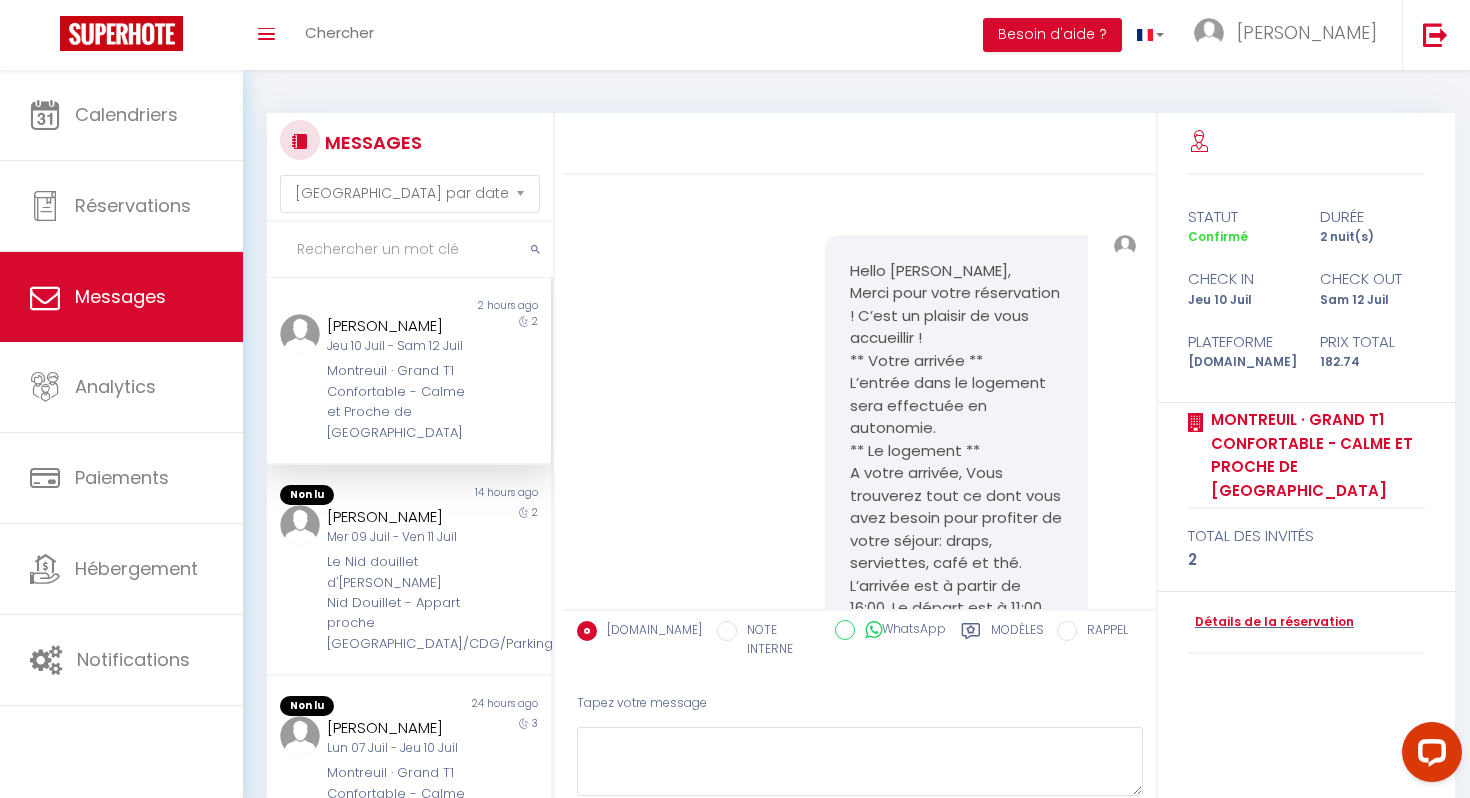 scroll, scrollTop: 5233, scrollLeft: 0, axis: vertical 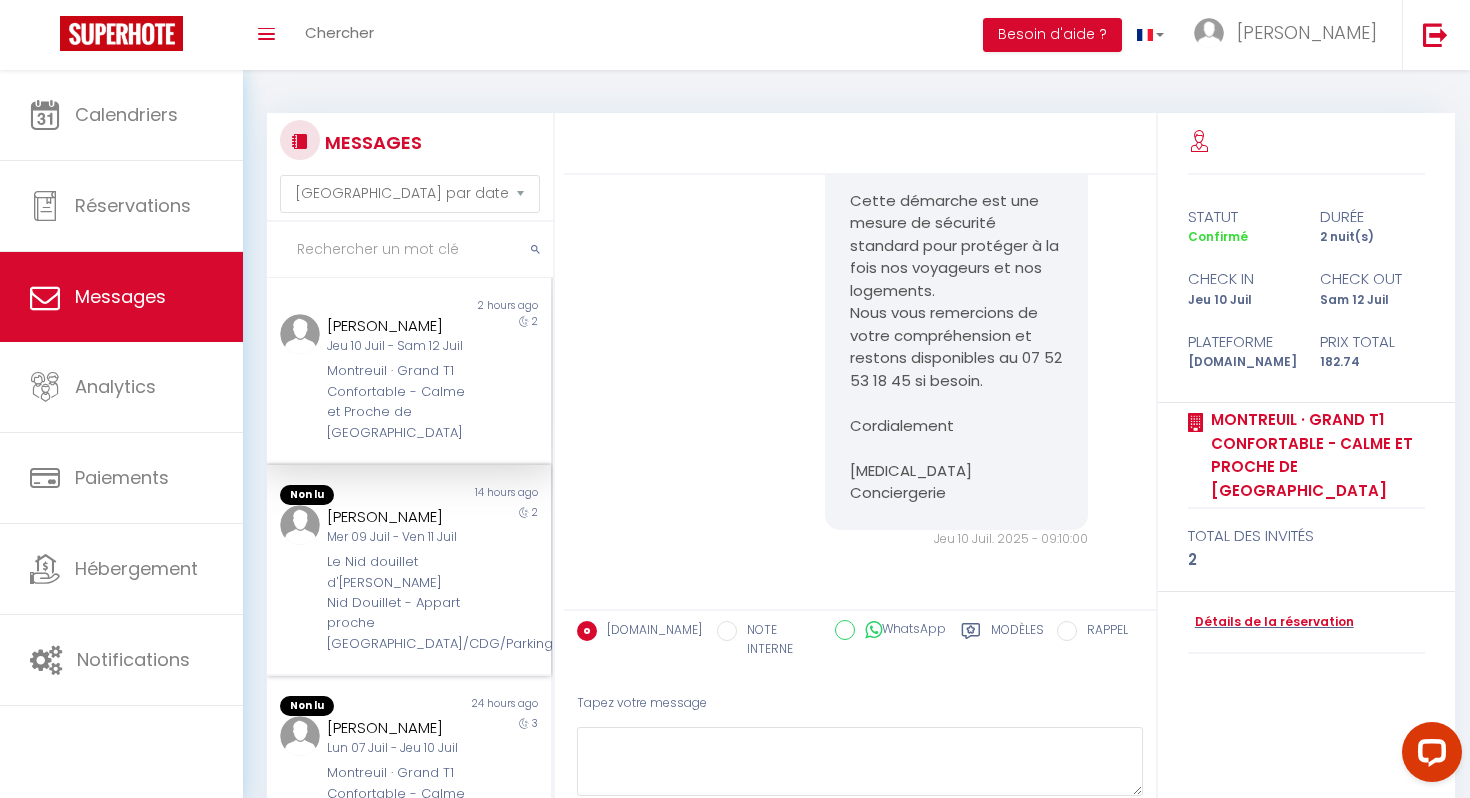 click on "Mer 09 Juil - Ven 11 Juil" at bounding box center (397, 537) 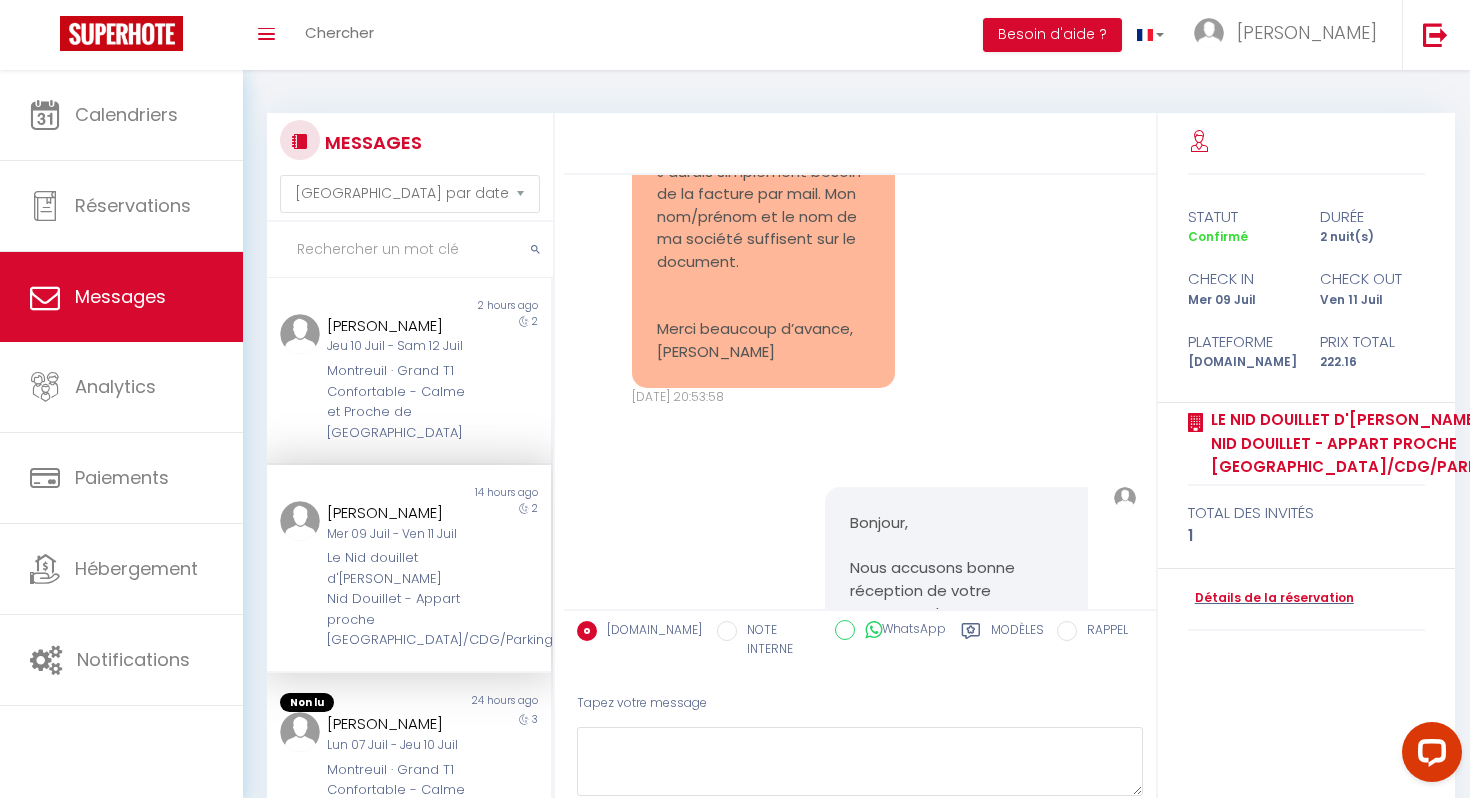 scroll, scrollTop: 7679, scrollLeft: 0, axis: vertical 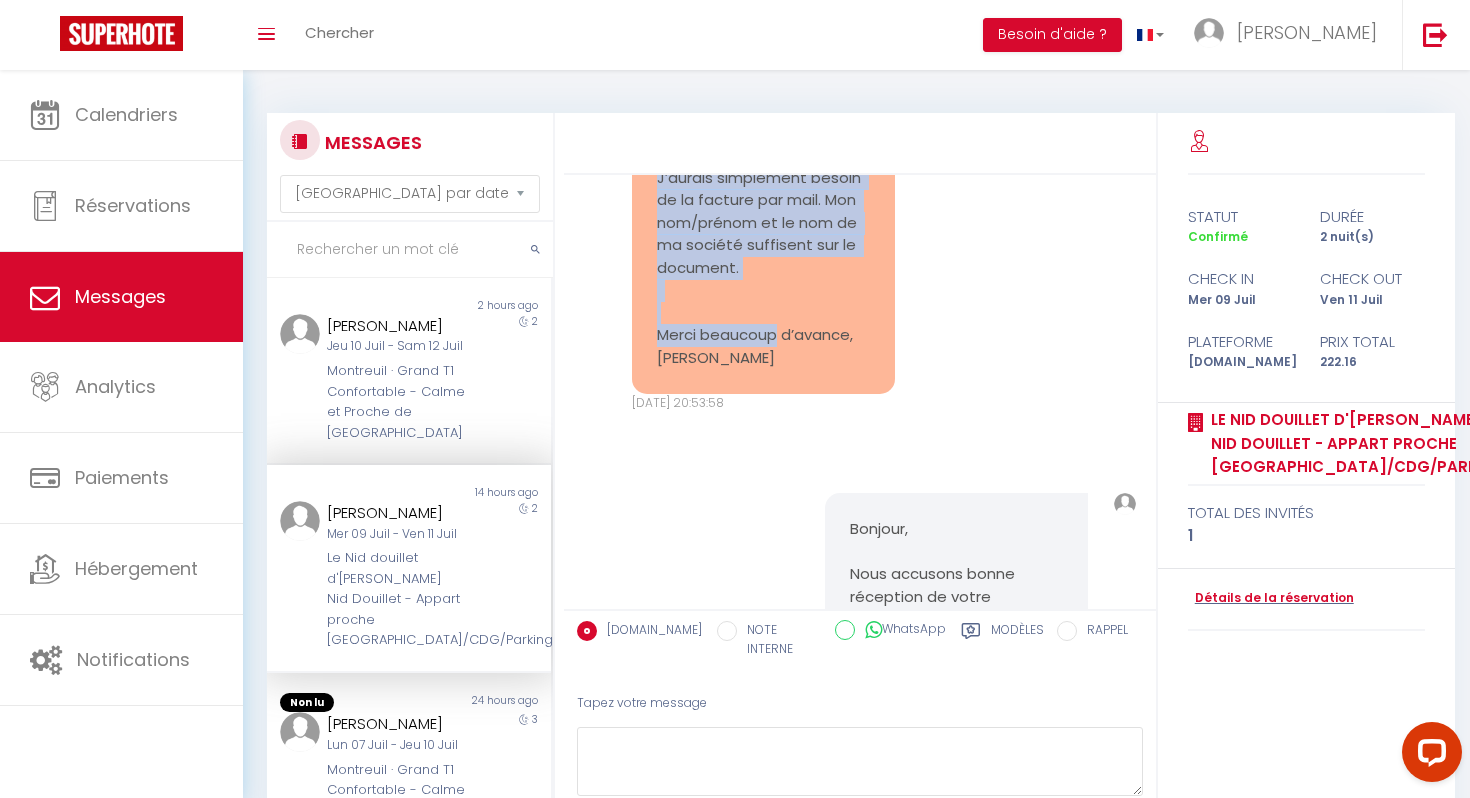 drag, startPoint x: 655, startPoint y: 274, endPoint x: 737, endPoint y: 581, distance: 317.76248 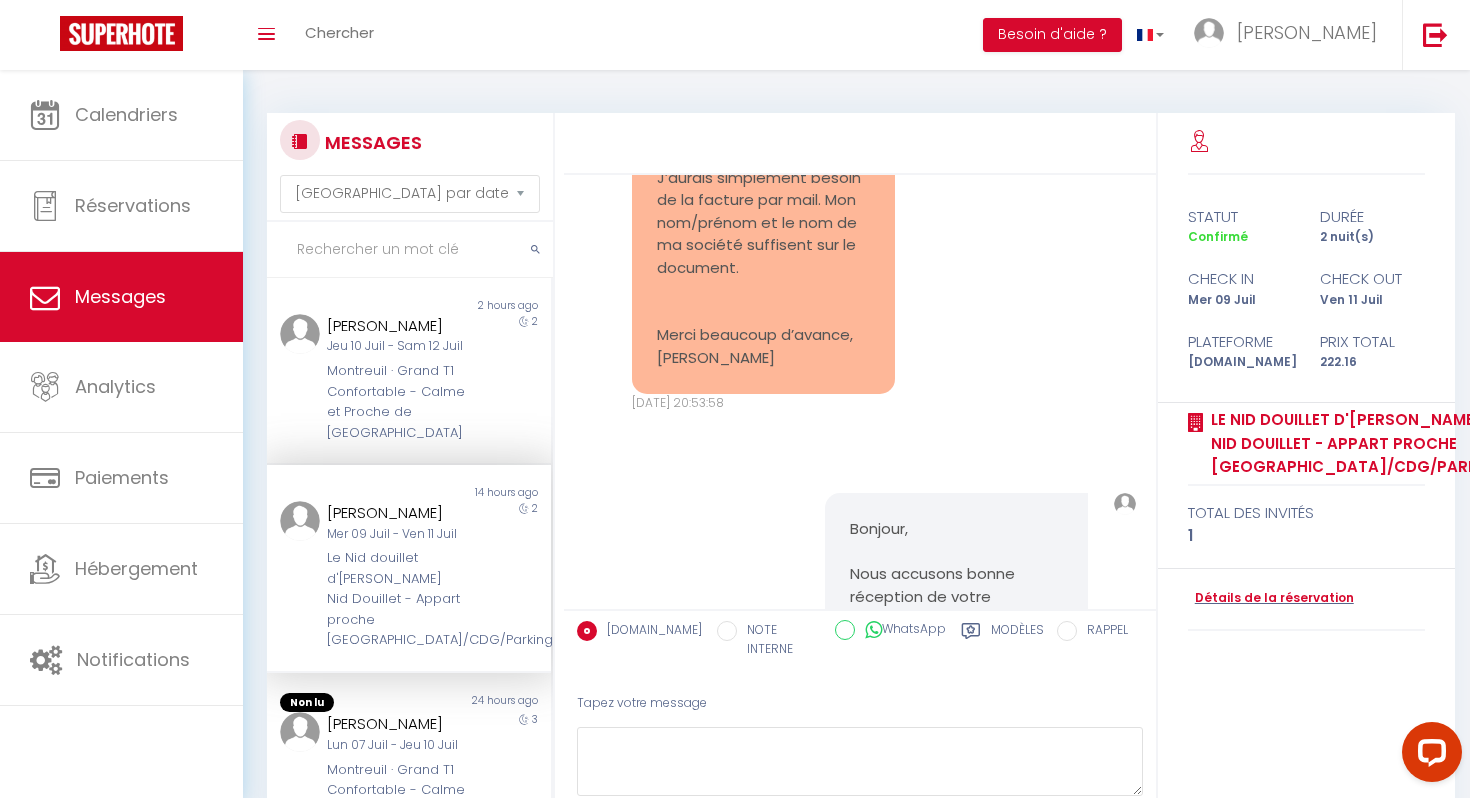 click on "Mes coordonnées pour la facturation :
[PERSON_NAME] – HPC Envirotec
[STREET_ADDRESS][PERSON_NAME]
📩 [EMAIL_ADDRESS][DOMAIN_NAME]
📱 06 70 84 05 16
J’aurais simplement besoin de la facture par mail. Mon nom/prénom et le nom de ma société suffisent sur le document.
Merci beaucoup d’avance,
[PERSON_NAME]" at bounding box center (763, 144) 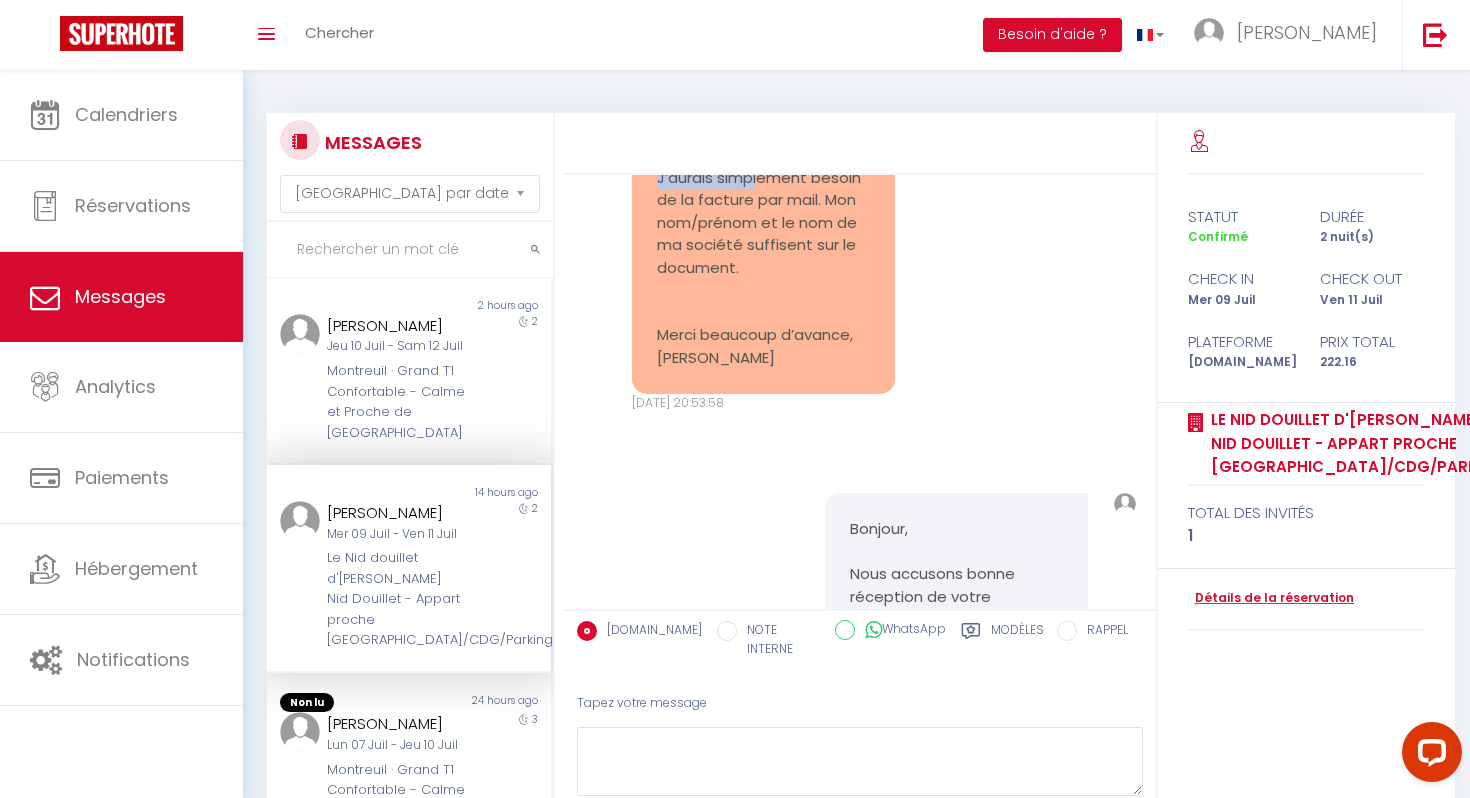 drag, startPoint x: 658, startPoint y: 356, endPoint x: 852, endPoint y: 424, distance: 205.57237 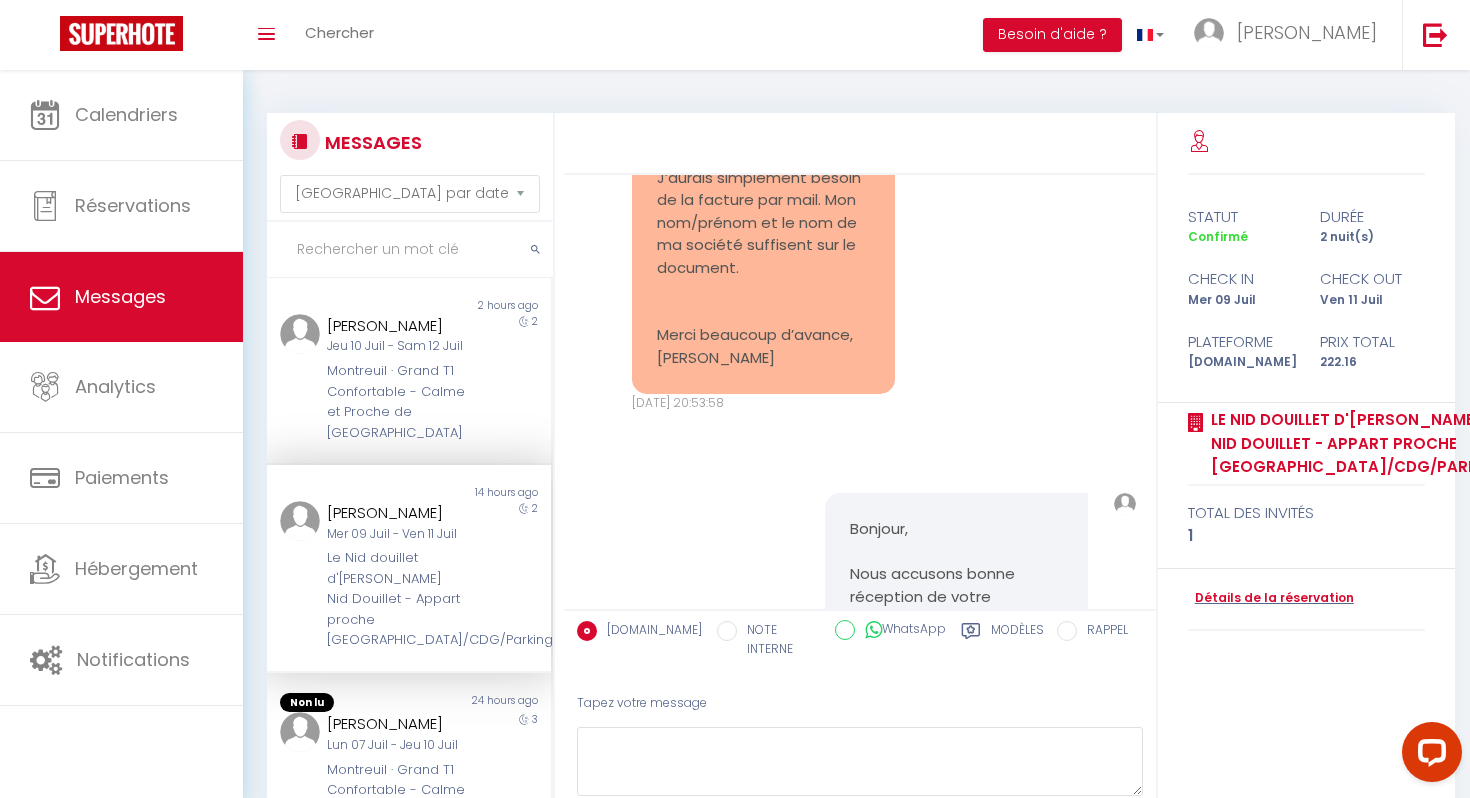 click on "Le Nid douillet d'[PERSON_NAME] Nid Douillet - Appart  proche [GEOGRAPHIC_DATA]/CDG/Parking" at bounding box center (397, 599) 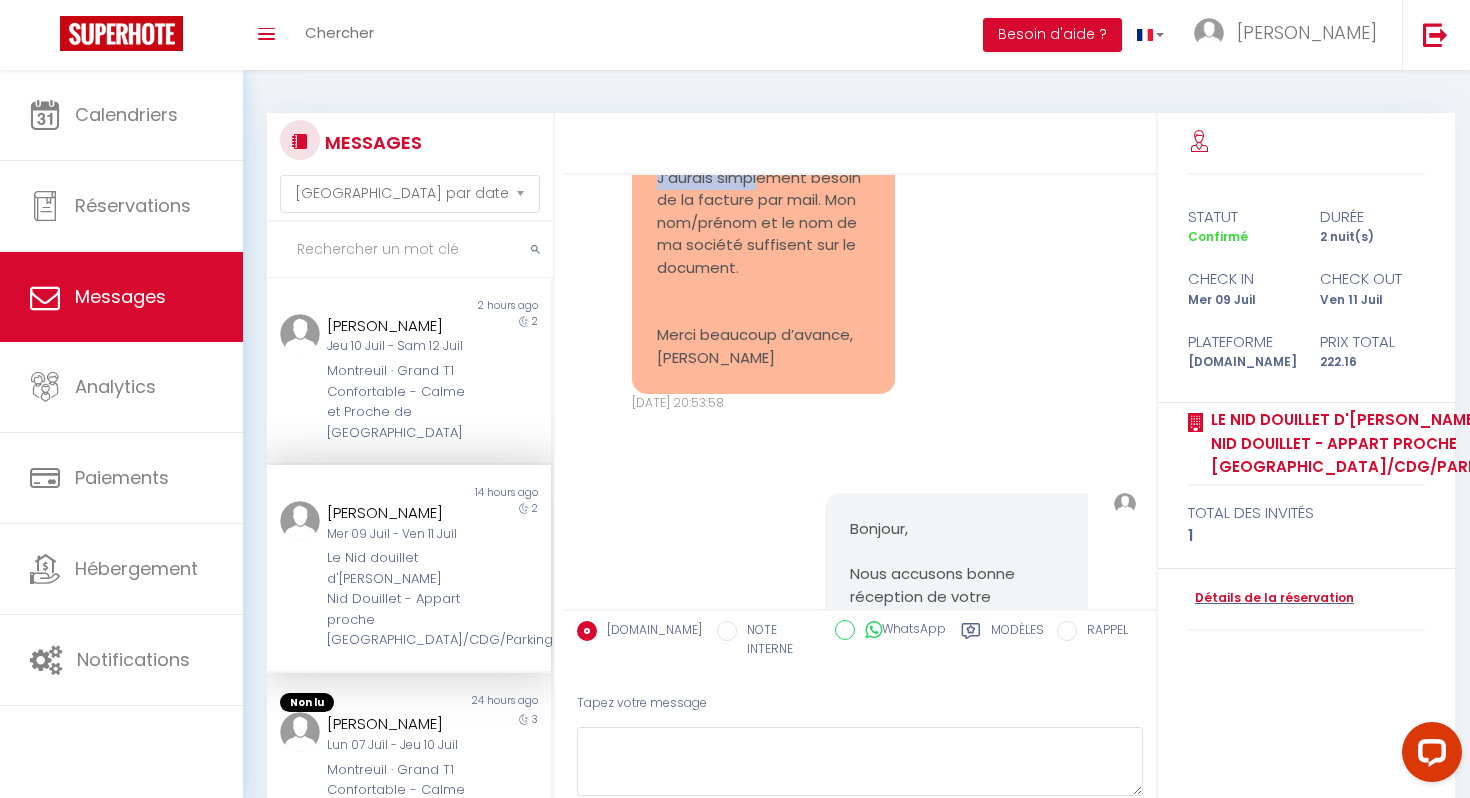 drag, startPoint x: 658, startPoint y: 335, endPoint x: 806, endPoint y: 430, distance: 175.86642 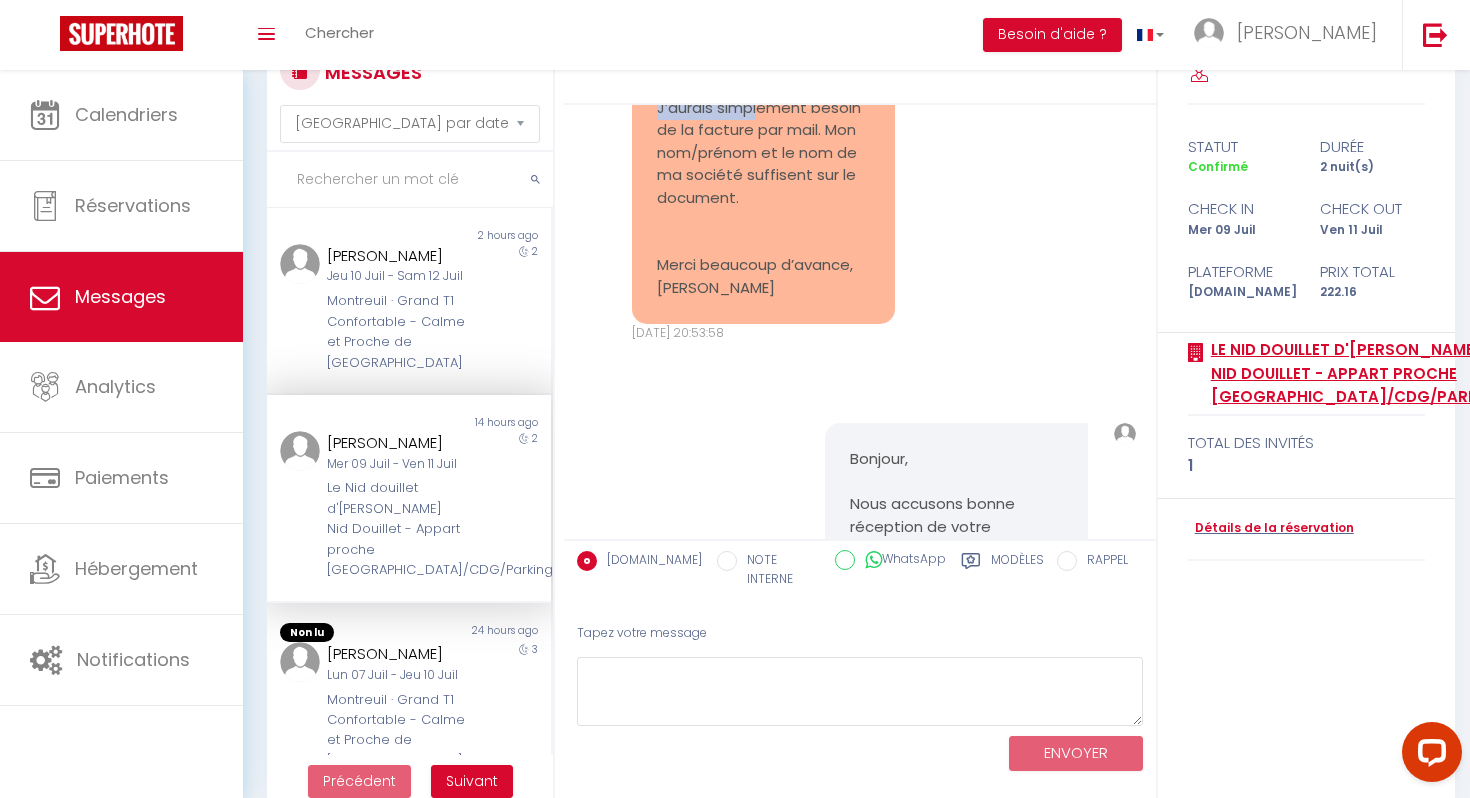 scroll, scrollTop: 102, scrollLeft: 0, axis: vertical 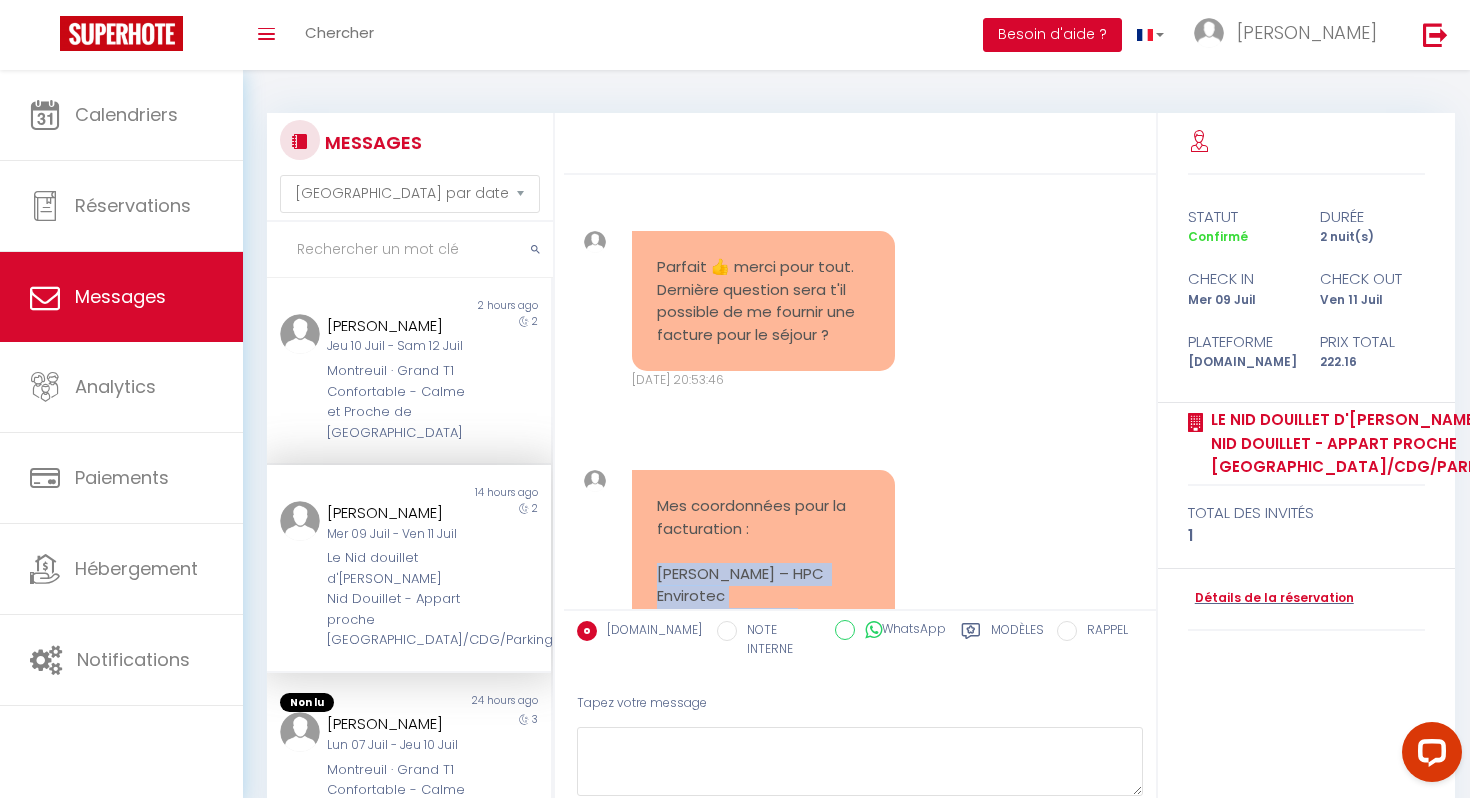 click on "Besoin d'aide ?" at bounding box center [1052, 35] 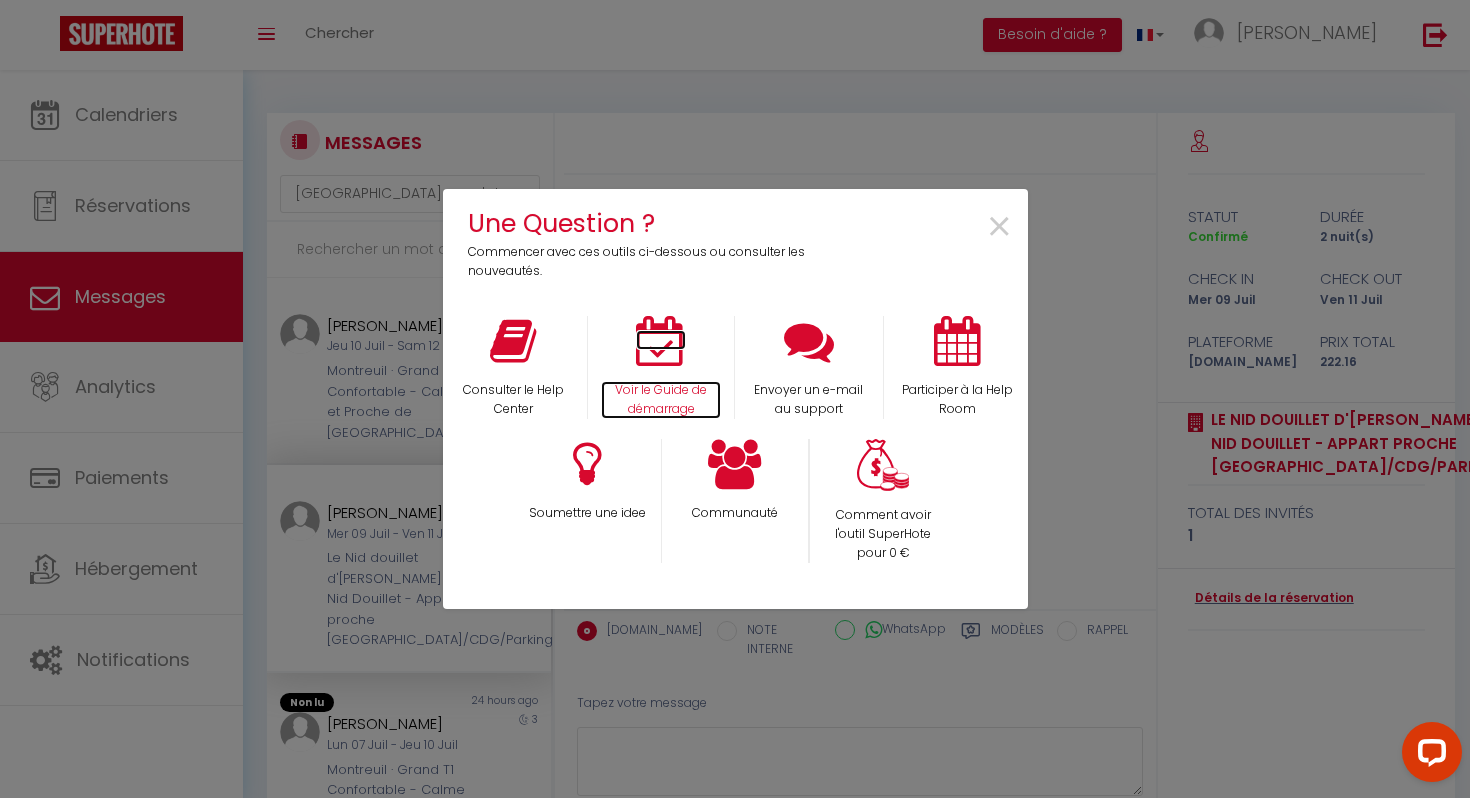 click at bounding box center (661, 341) 